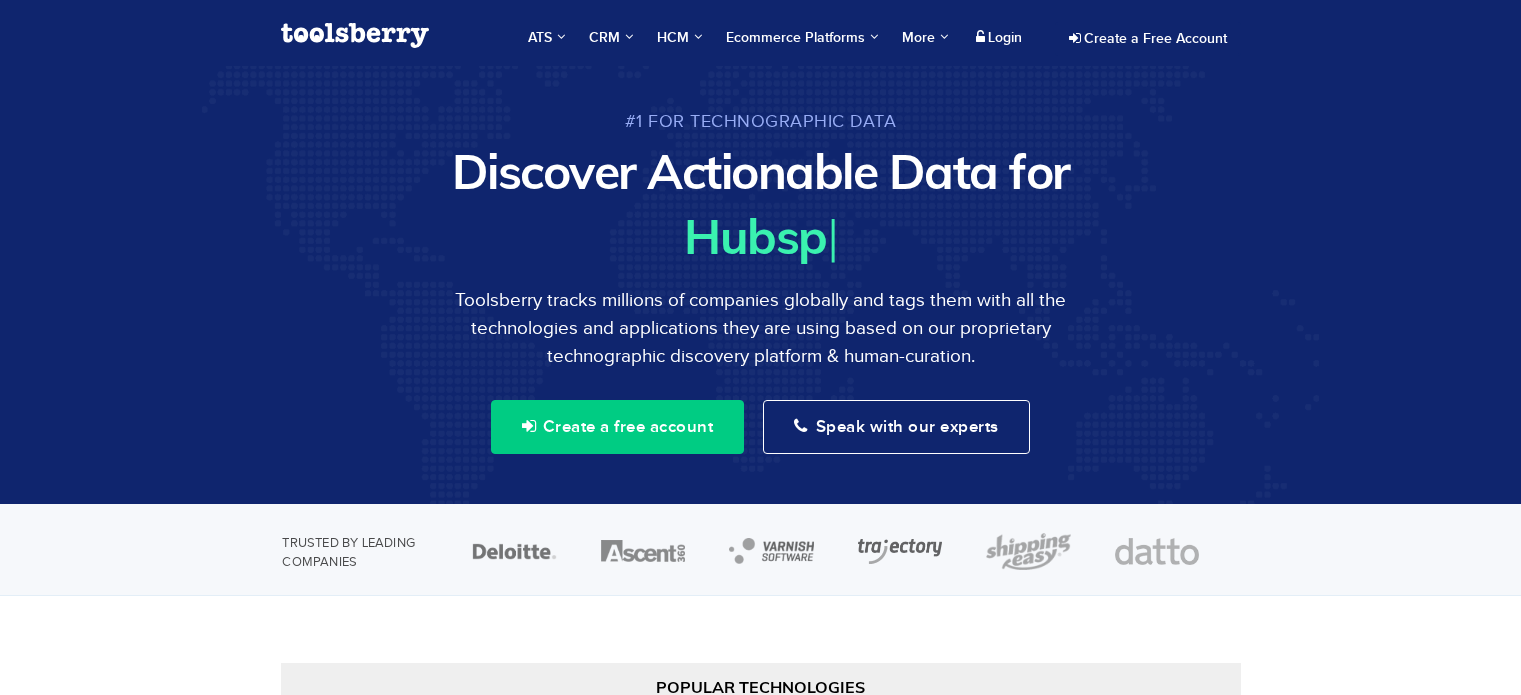 scroll, scrollTop: 0, scrollLeft: 0, axis: both 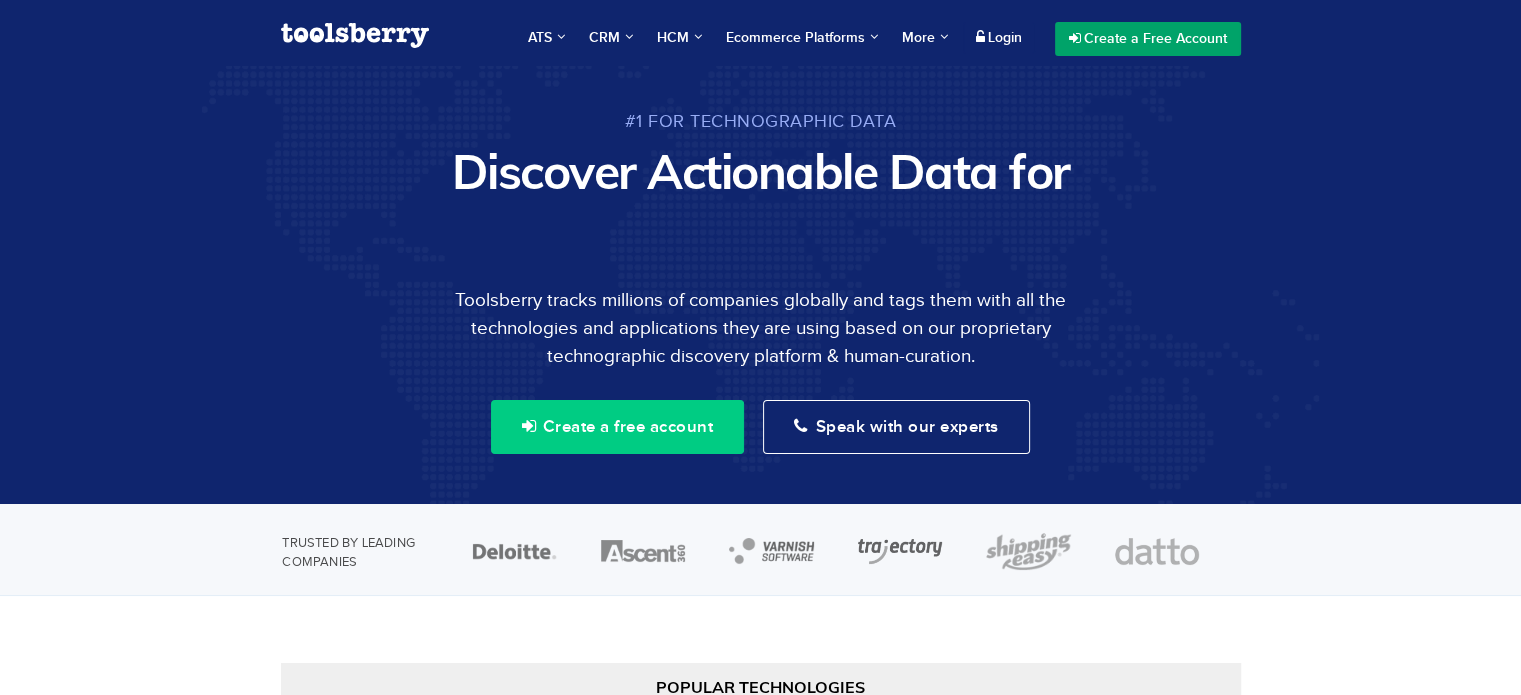 click on "Create a Free Account" at bounding box center [1148, 39] 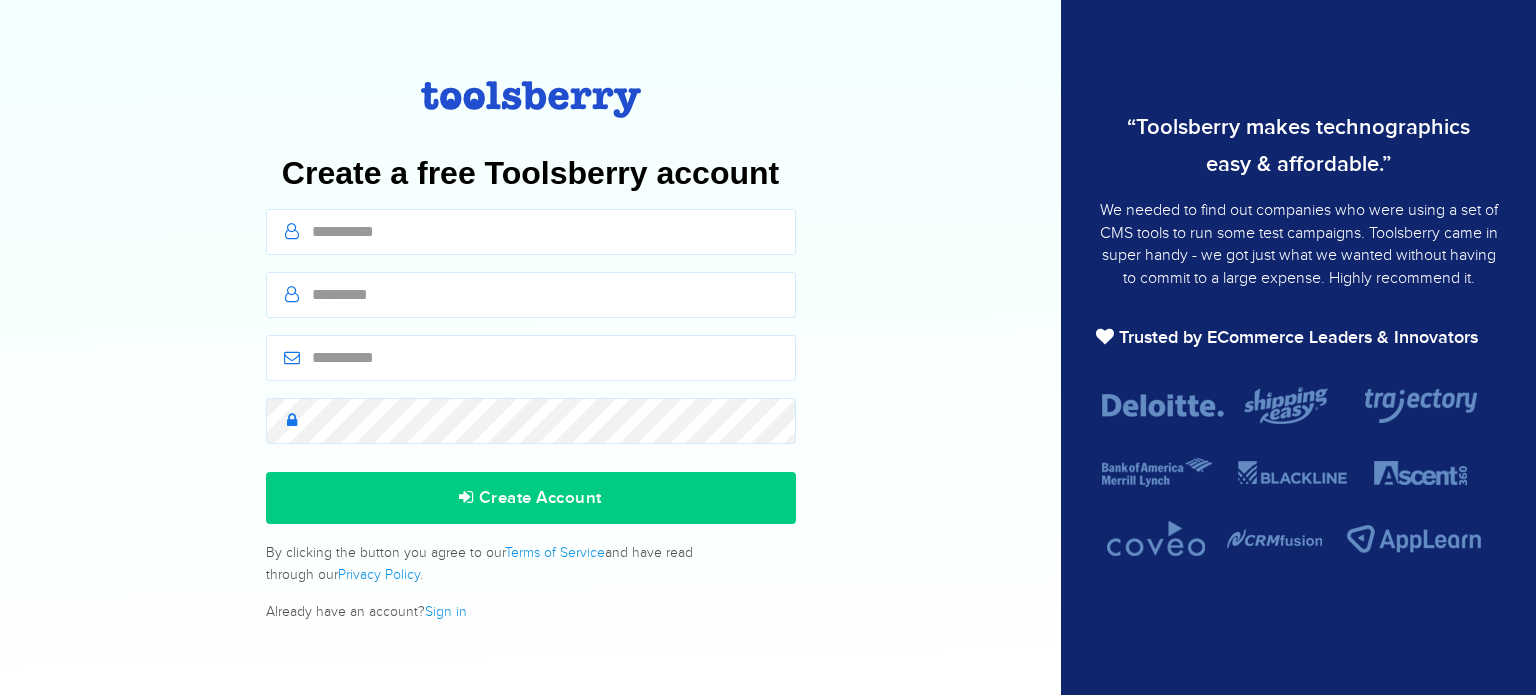 scroll, scrollTop: 0, scrollLeft: 0, axis: both 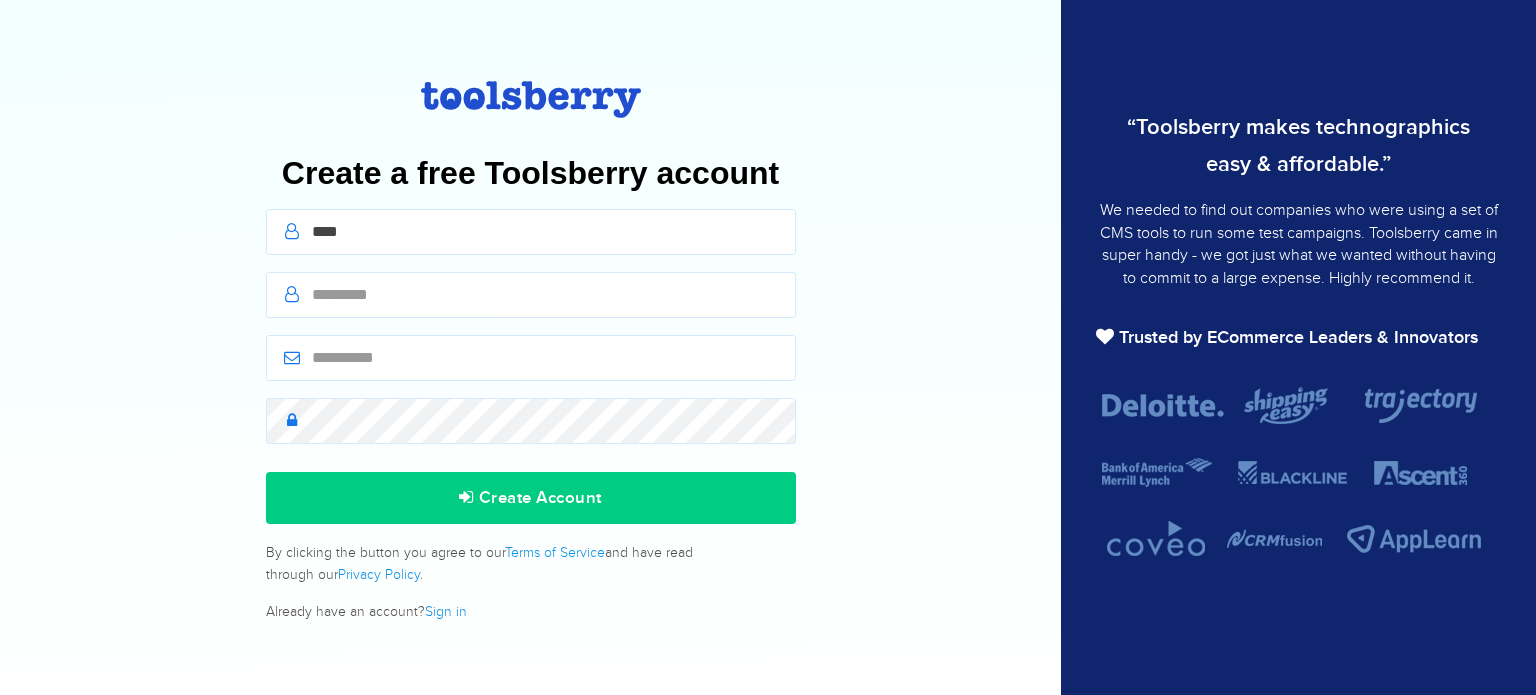 type on "****" 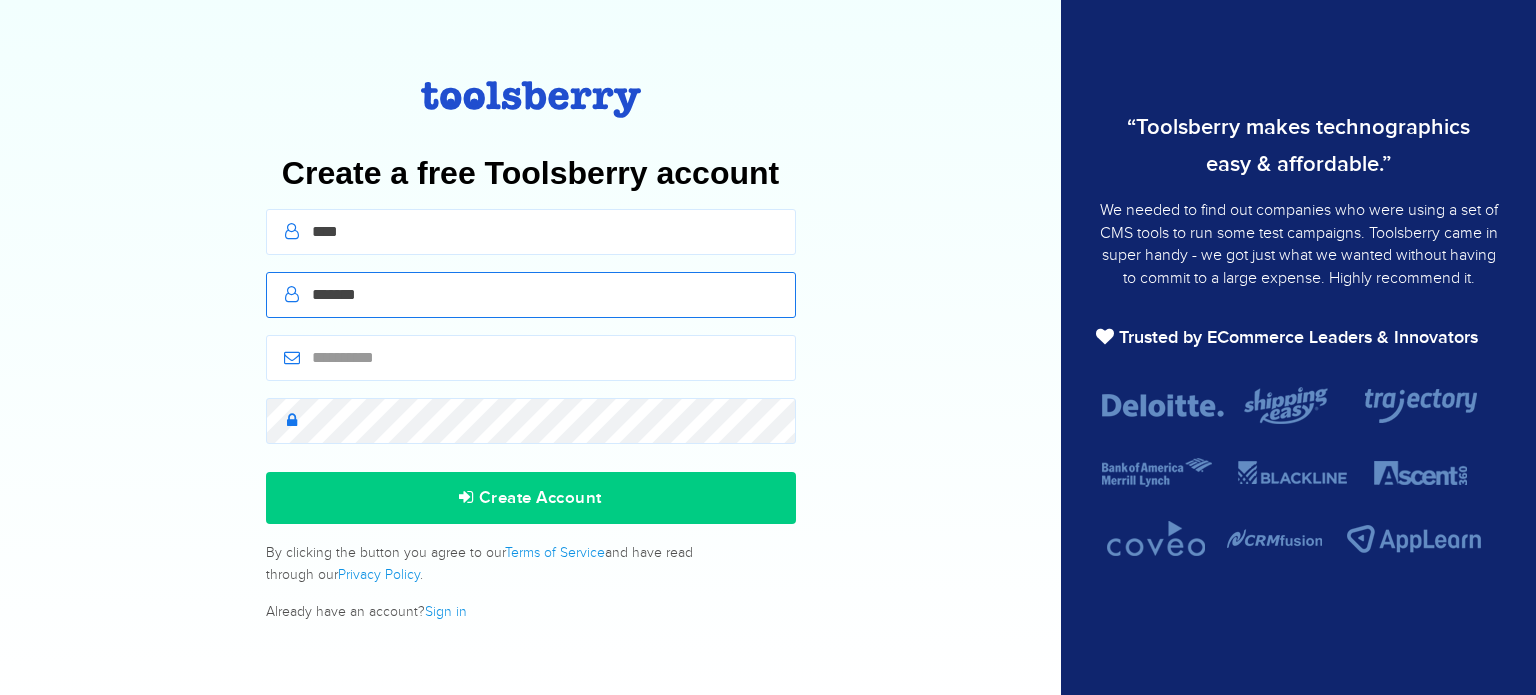 type on "*******" 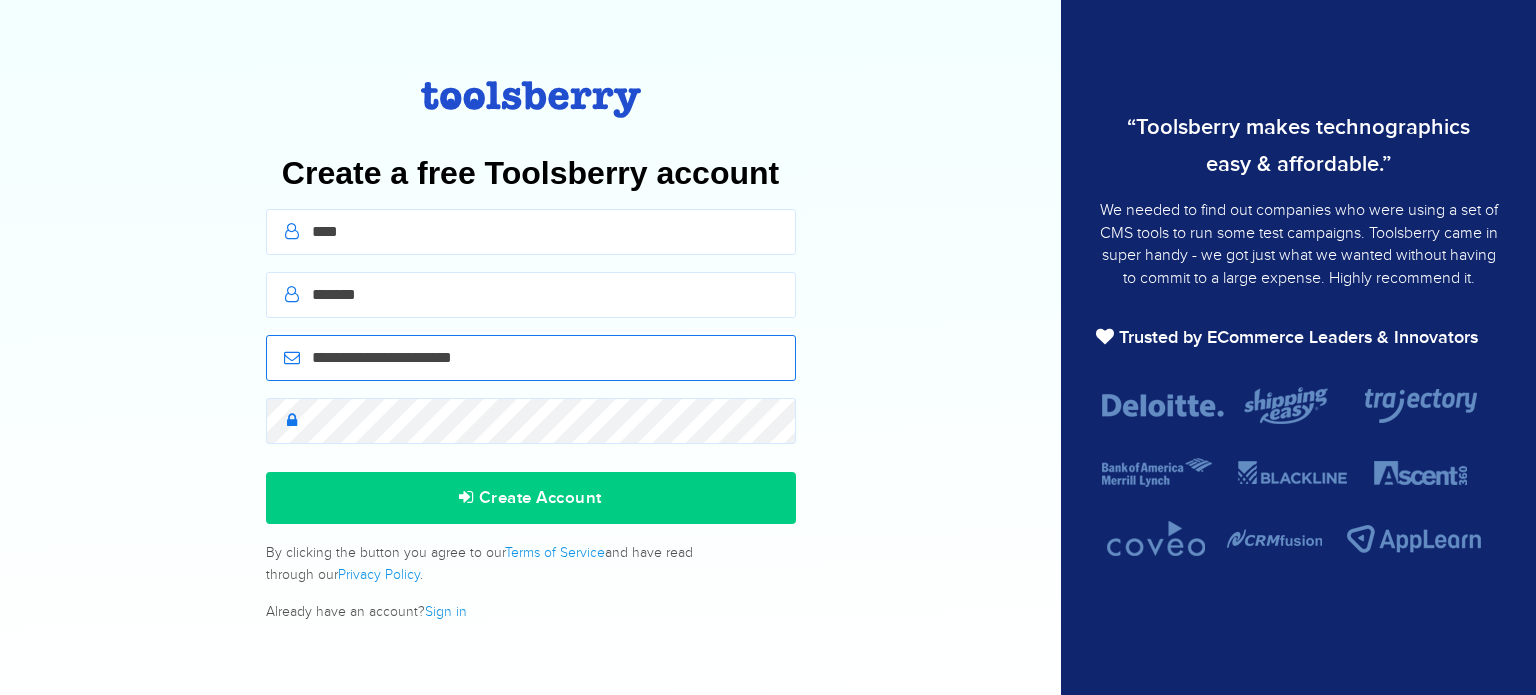 type on "**********" 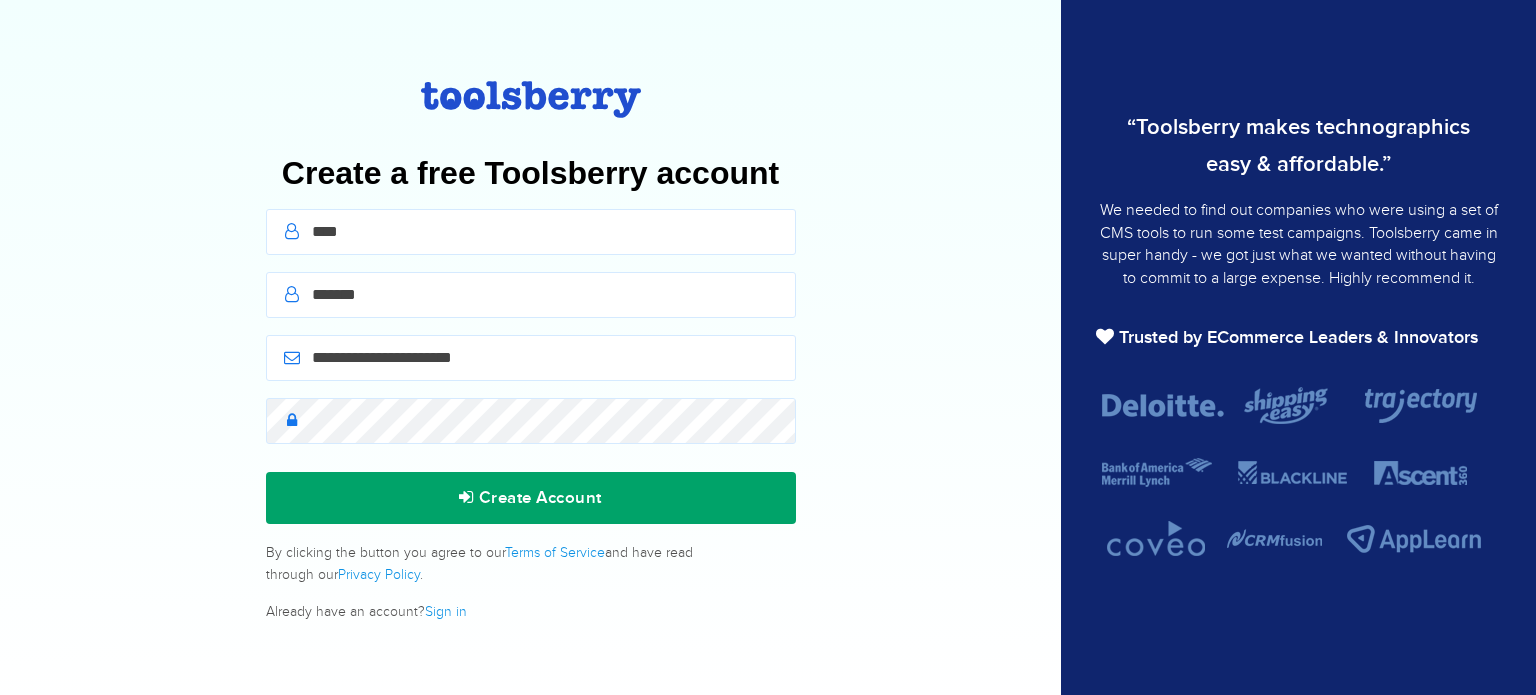 click on "Create Account" at bounding box center [531, 498] 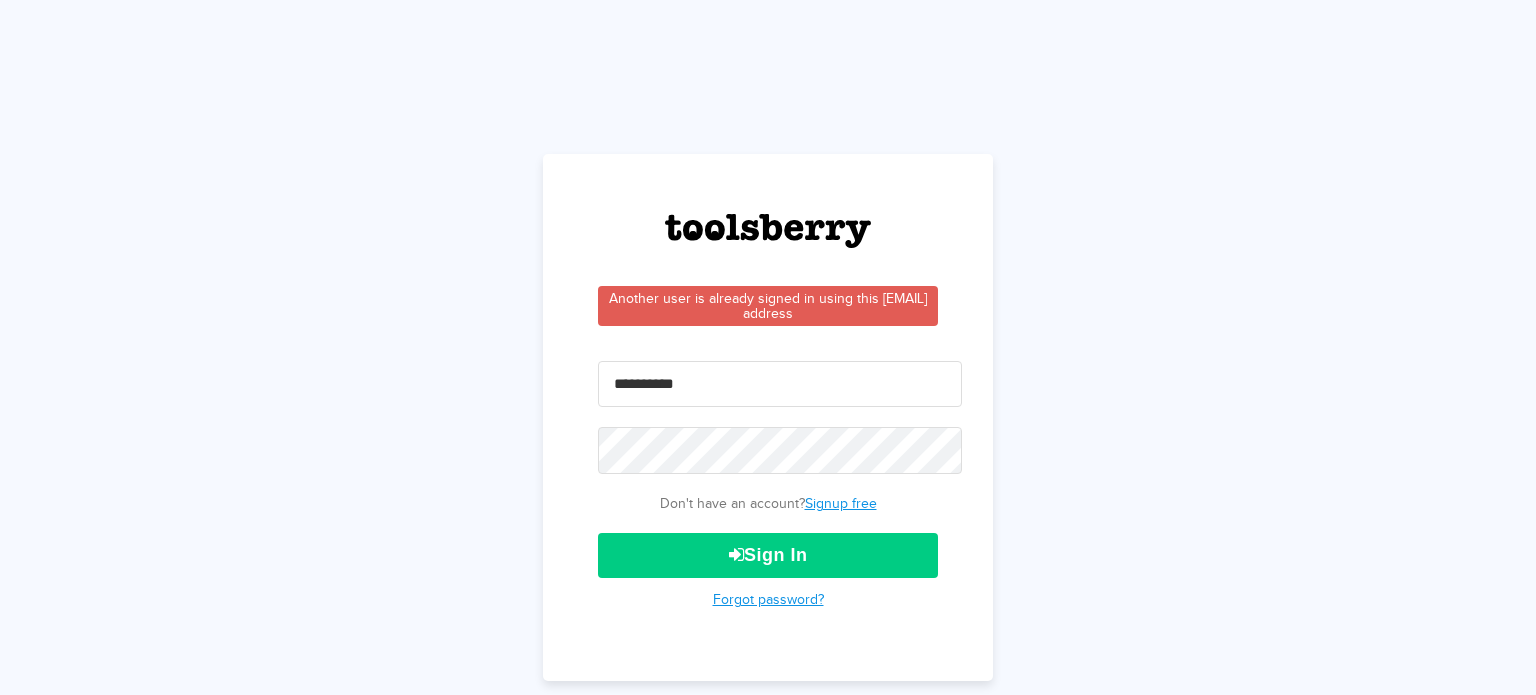 scroll, scrollTop: 0, scrollLeft: 0, axis: both 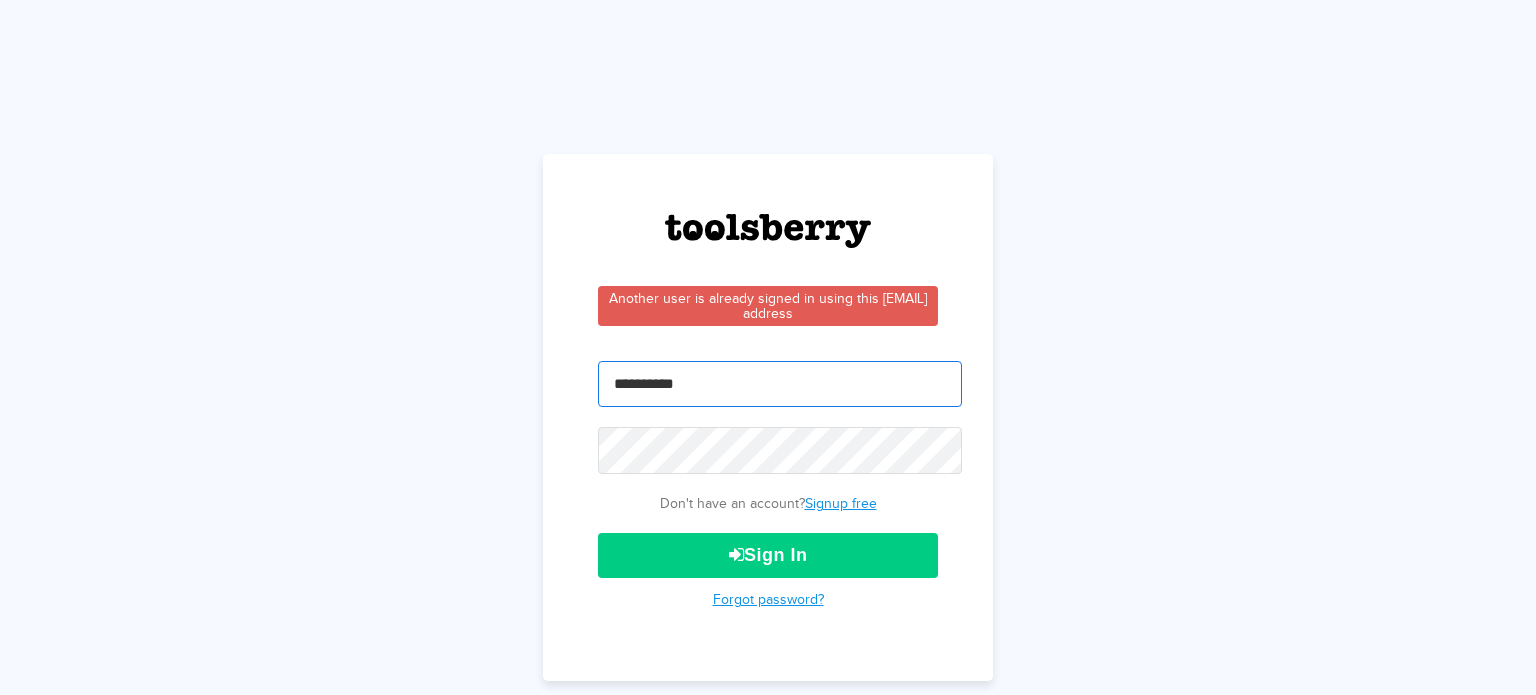 click at bounding box center (780, 384) 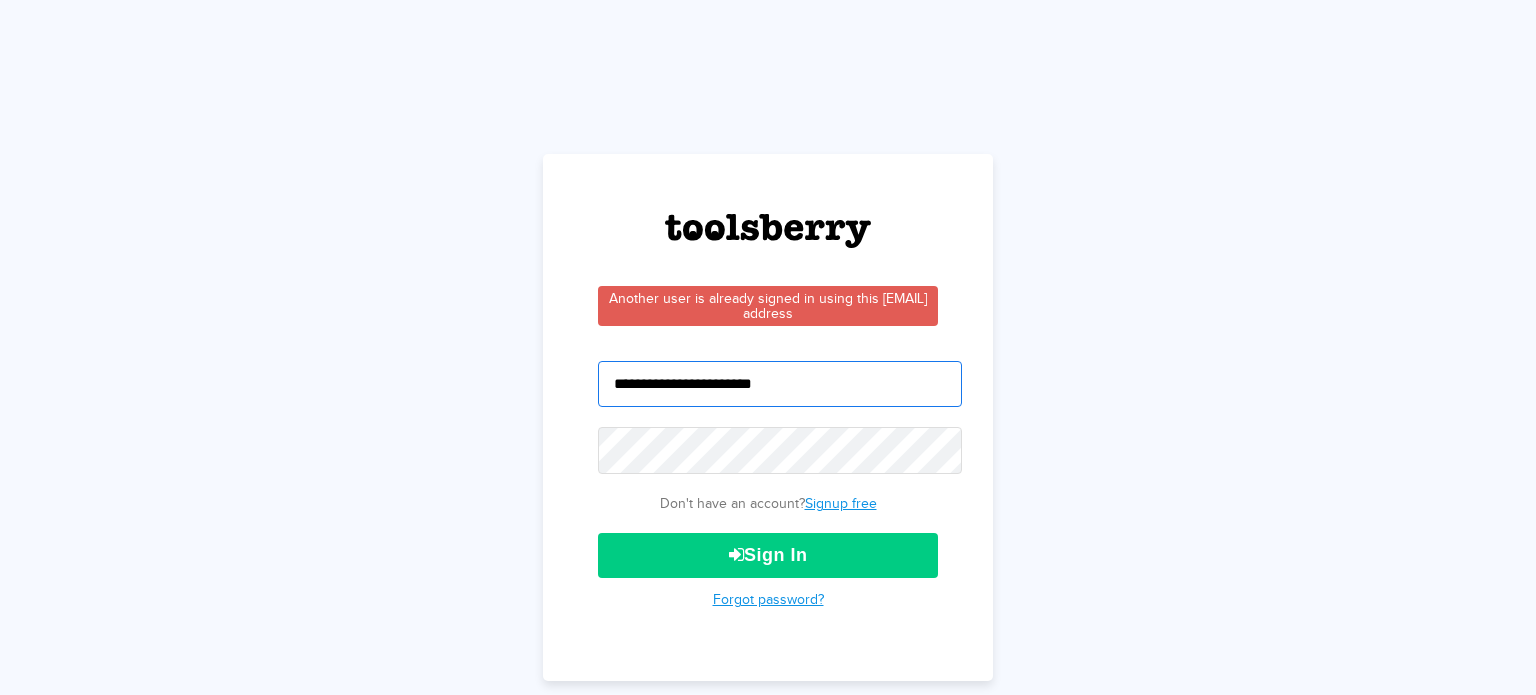 type on "**********" 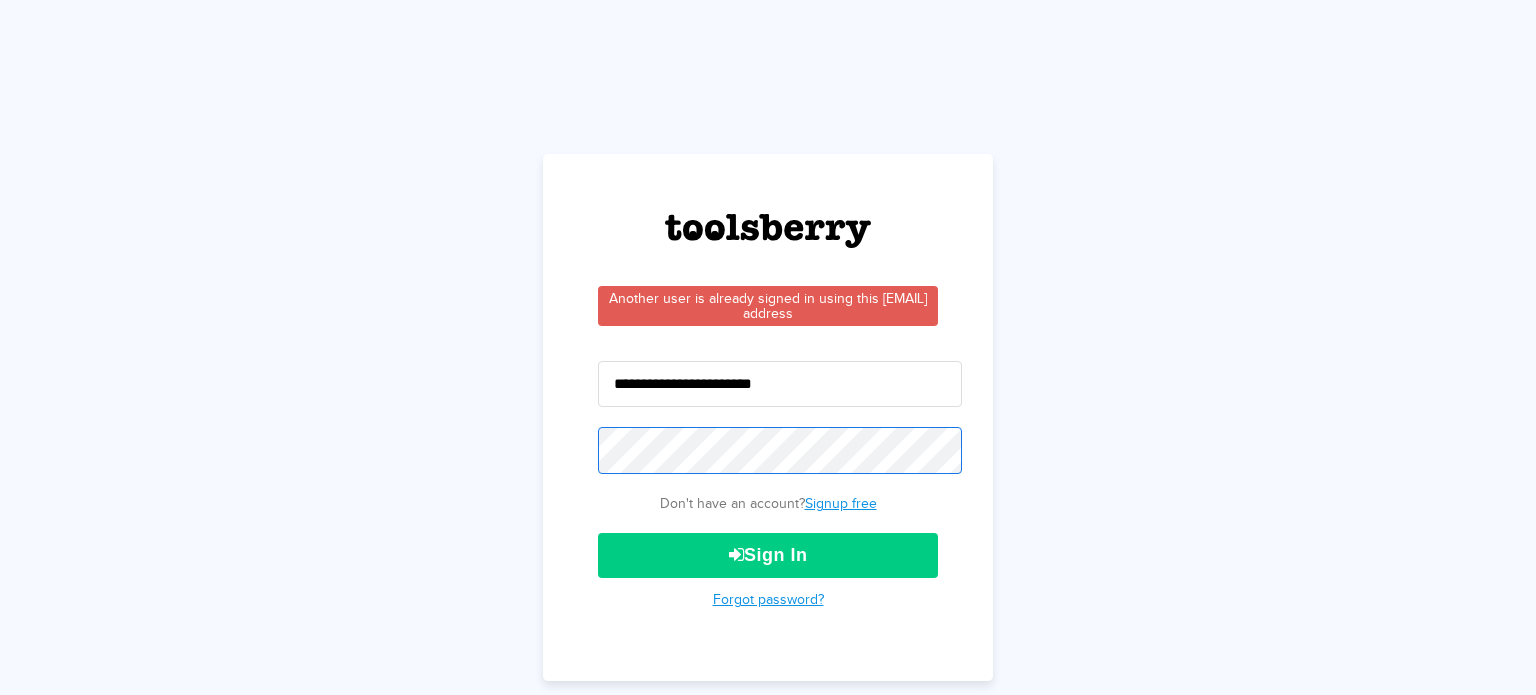 click on "Sign In" at bounding box center [768, 555] 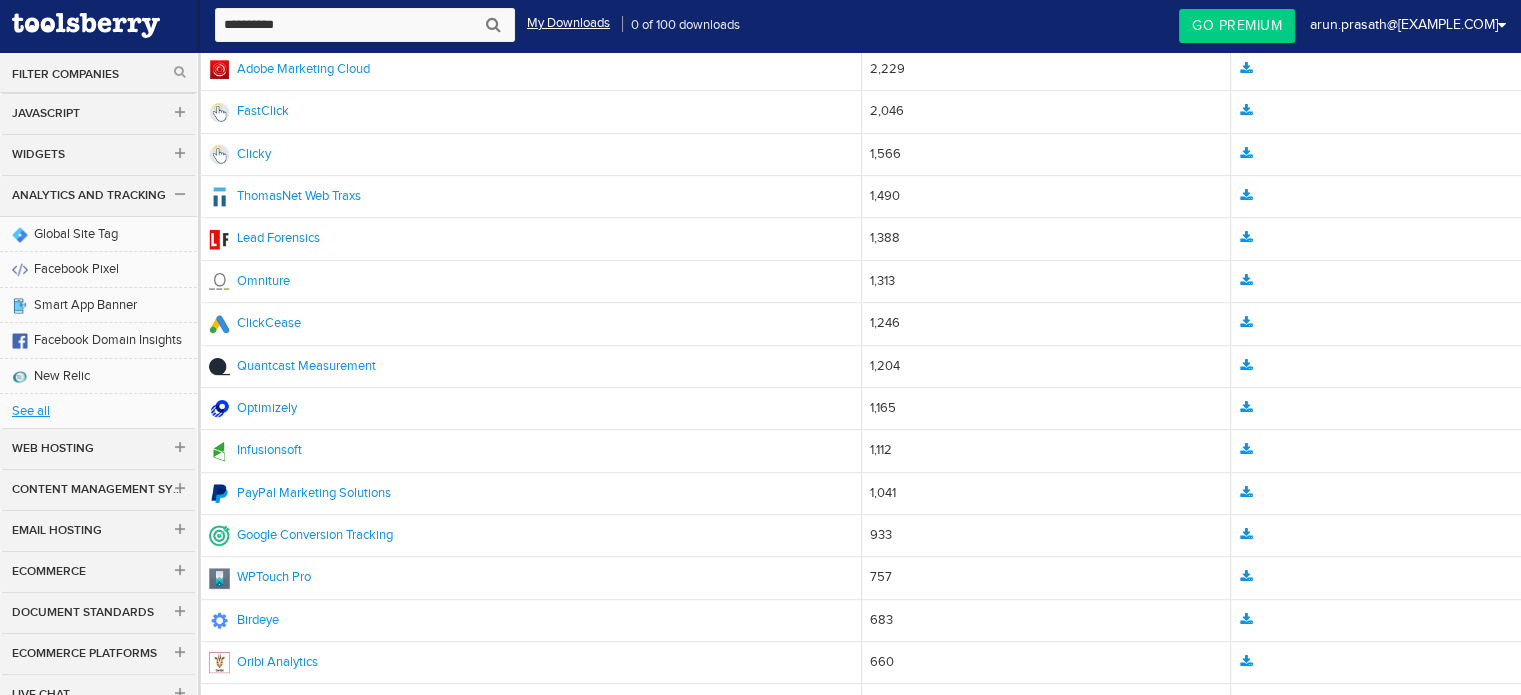 scroll, scrollTop: 700, scrollLeft: 0, axis: vertical 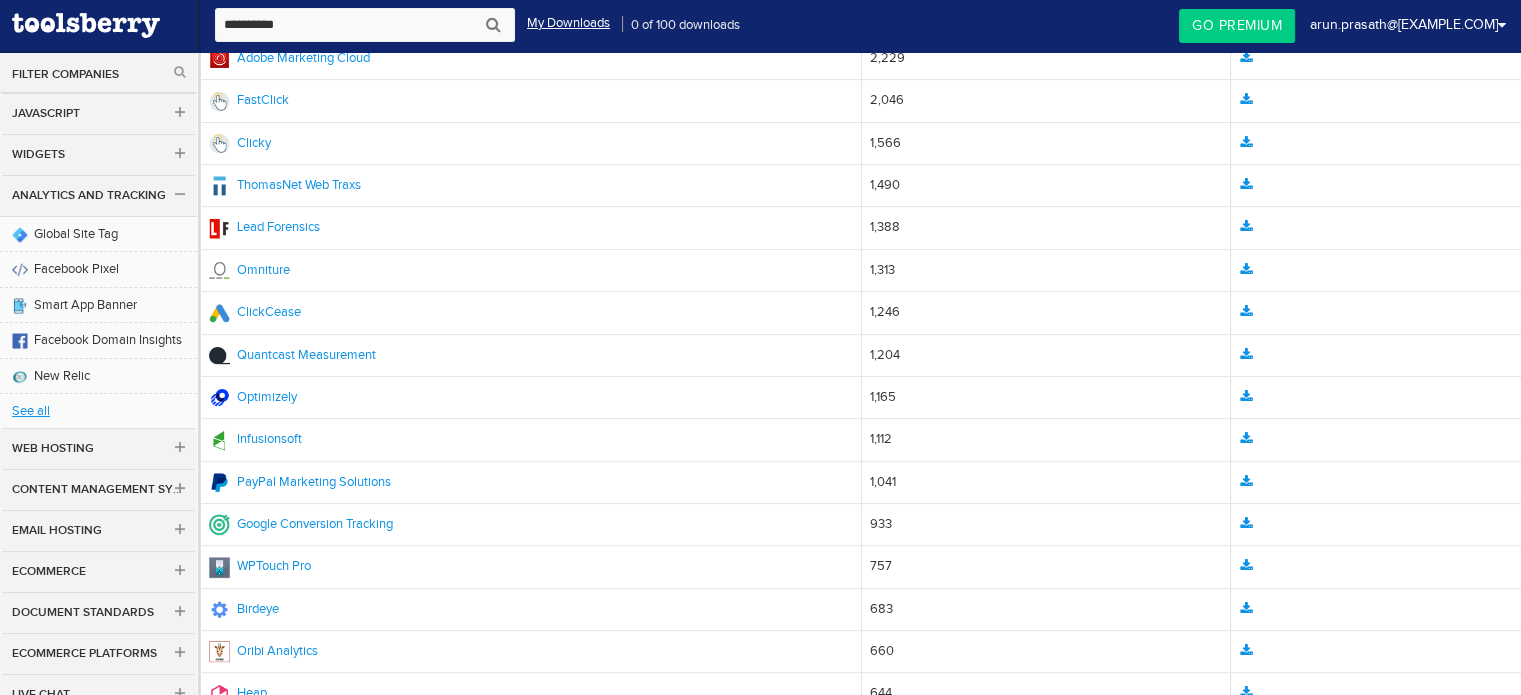 click at bounding box center [365, 25] 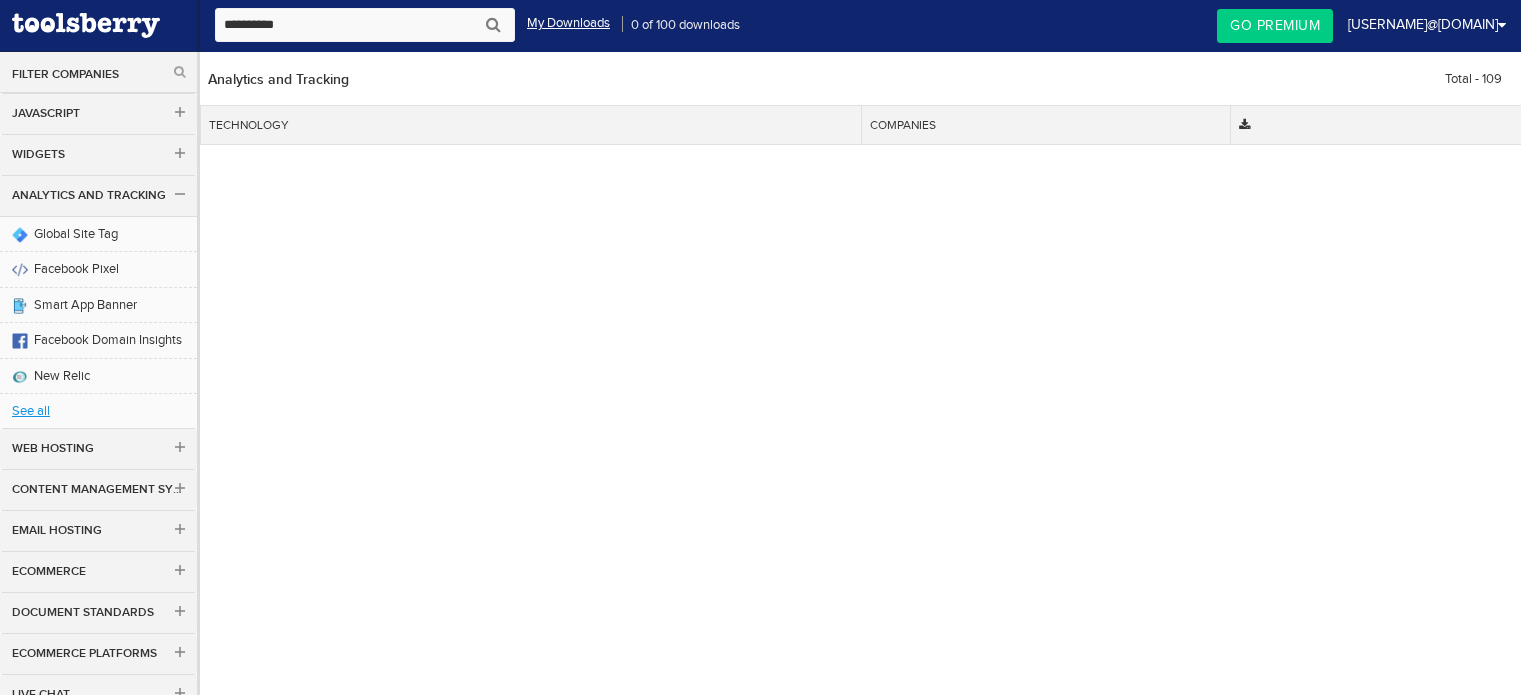 scroll, scrollTop: 0, scrollLeft: 0, axis: both 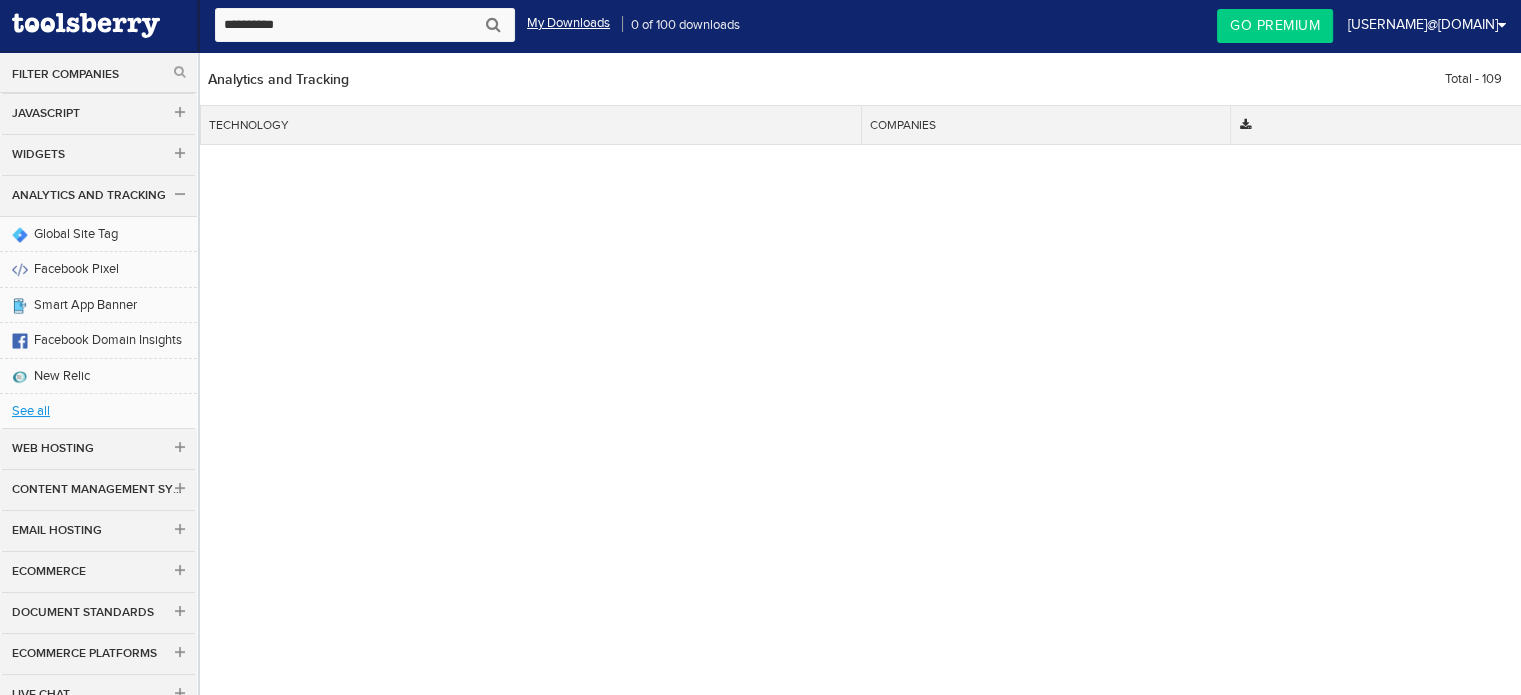 click on "Filter Companies" at bounding box center [98, 74] 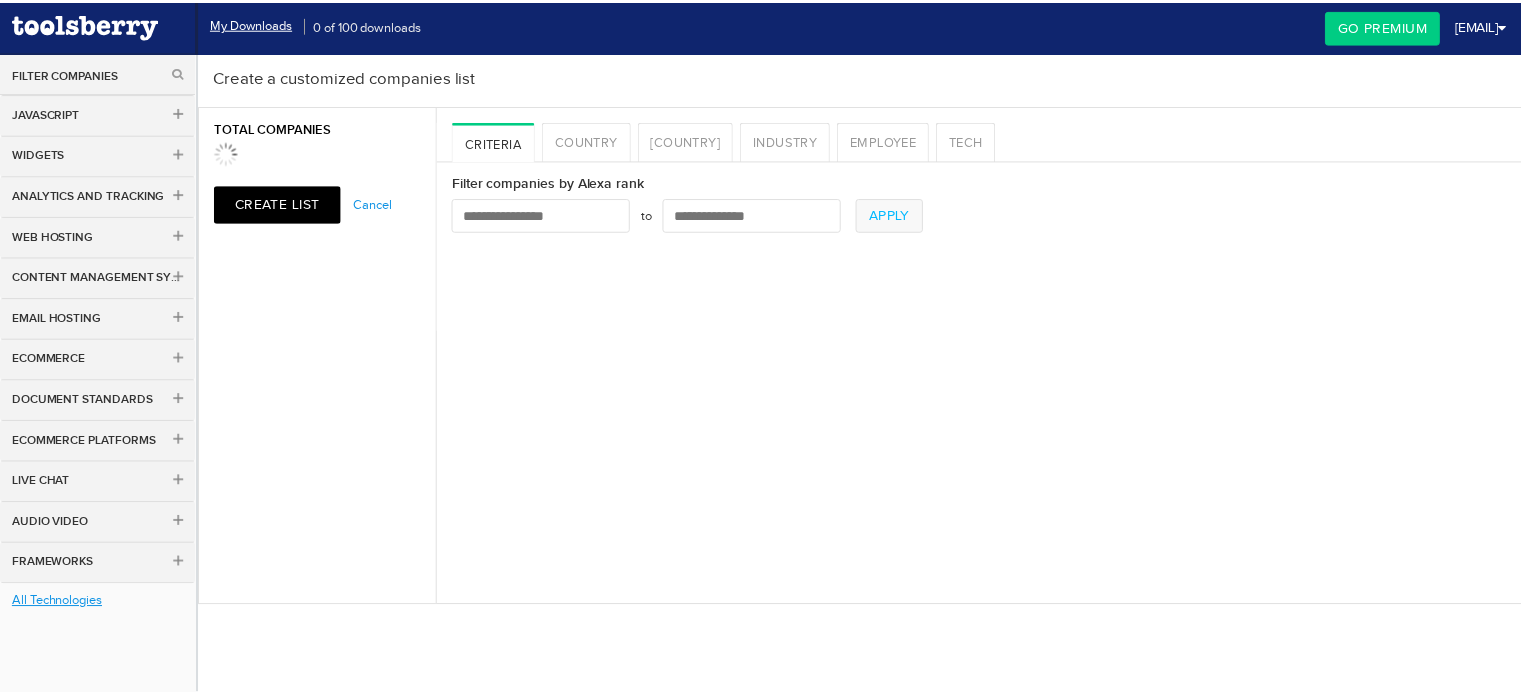 scroll, scrollTop: 0, scrollLeft: 0, axis: both 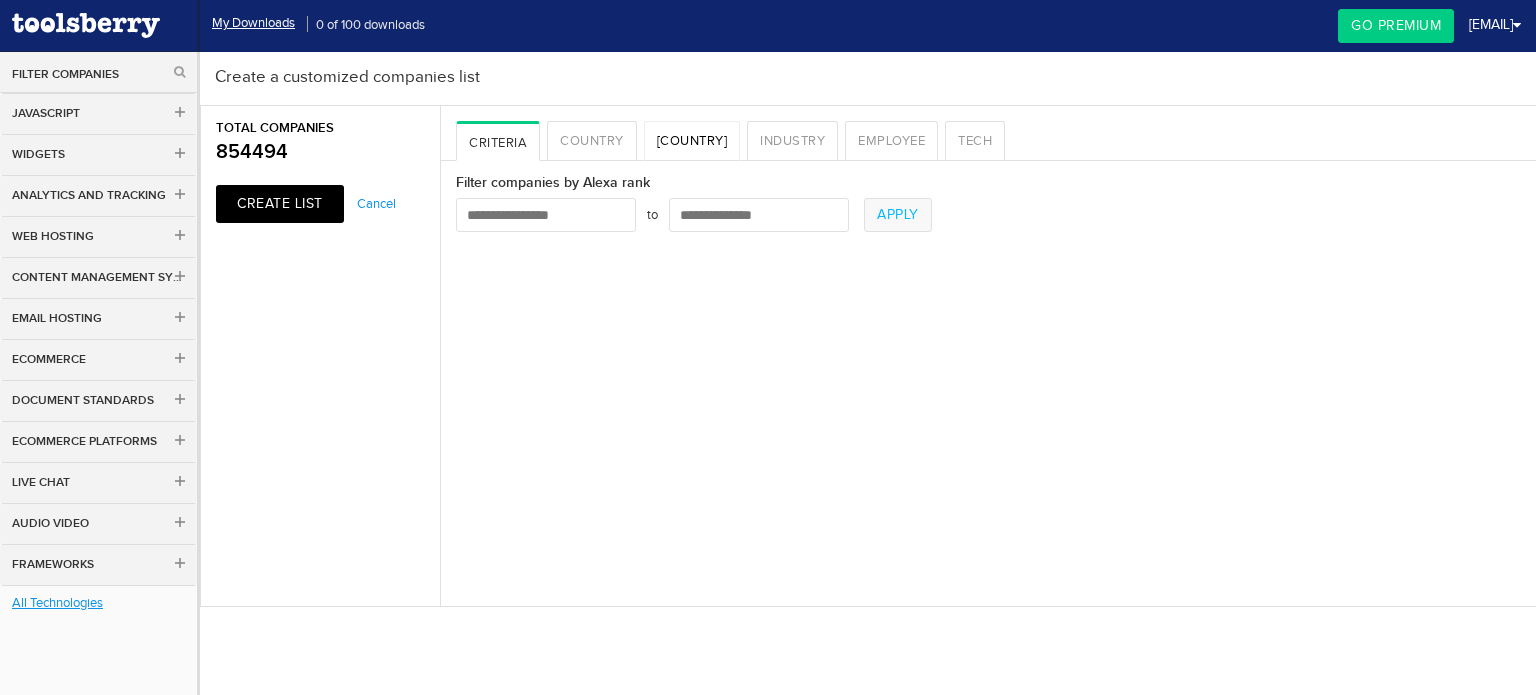 click on "[COUNTRY]" at bounding box center [692, 141] 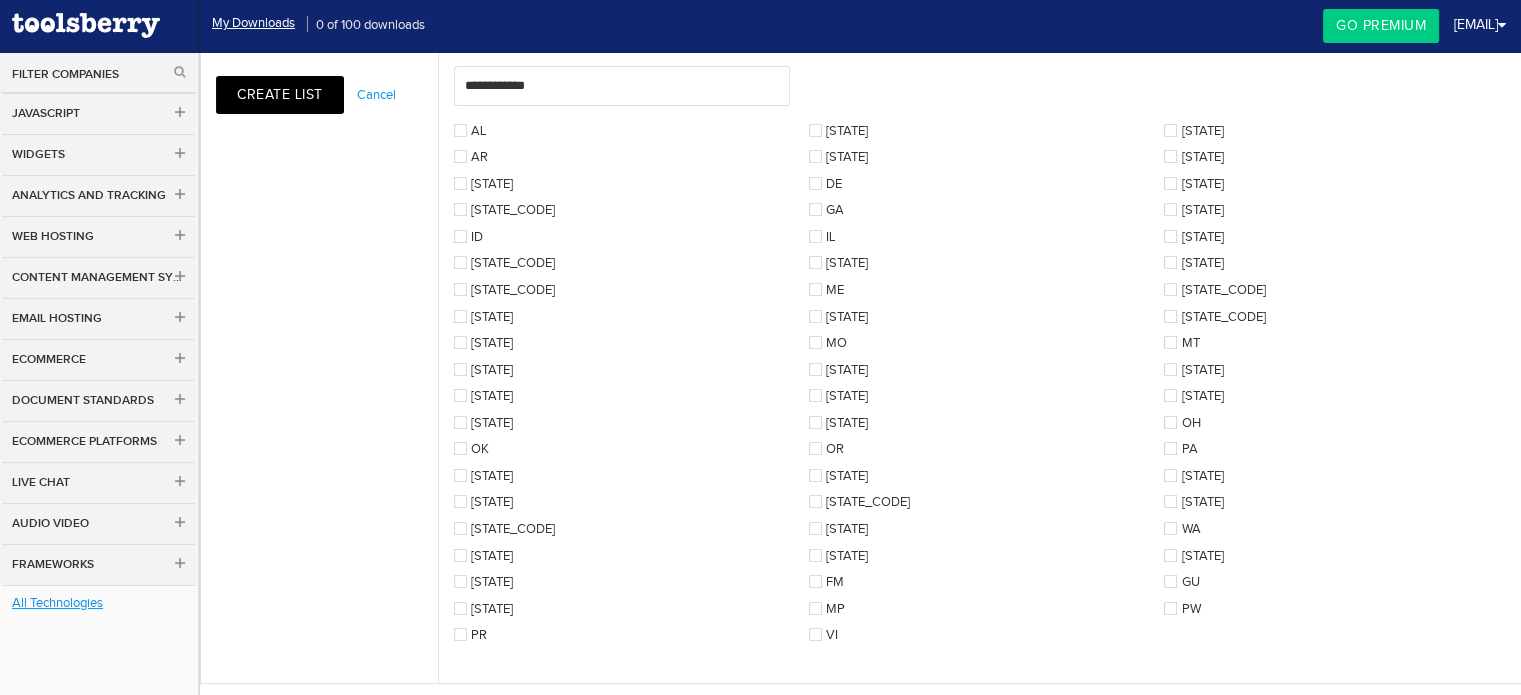 scroll, scrollTop: 112, scrollLeft: 0, axis: vertical 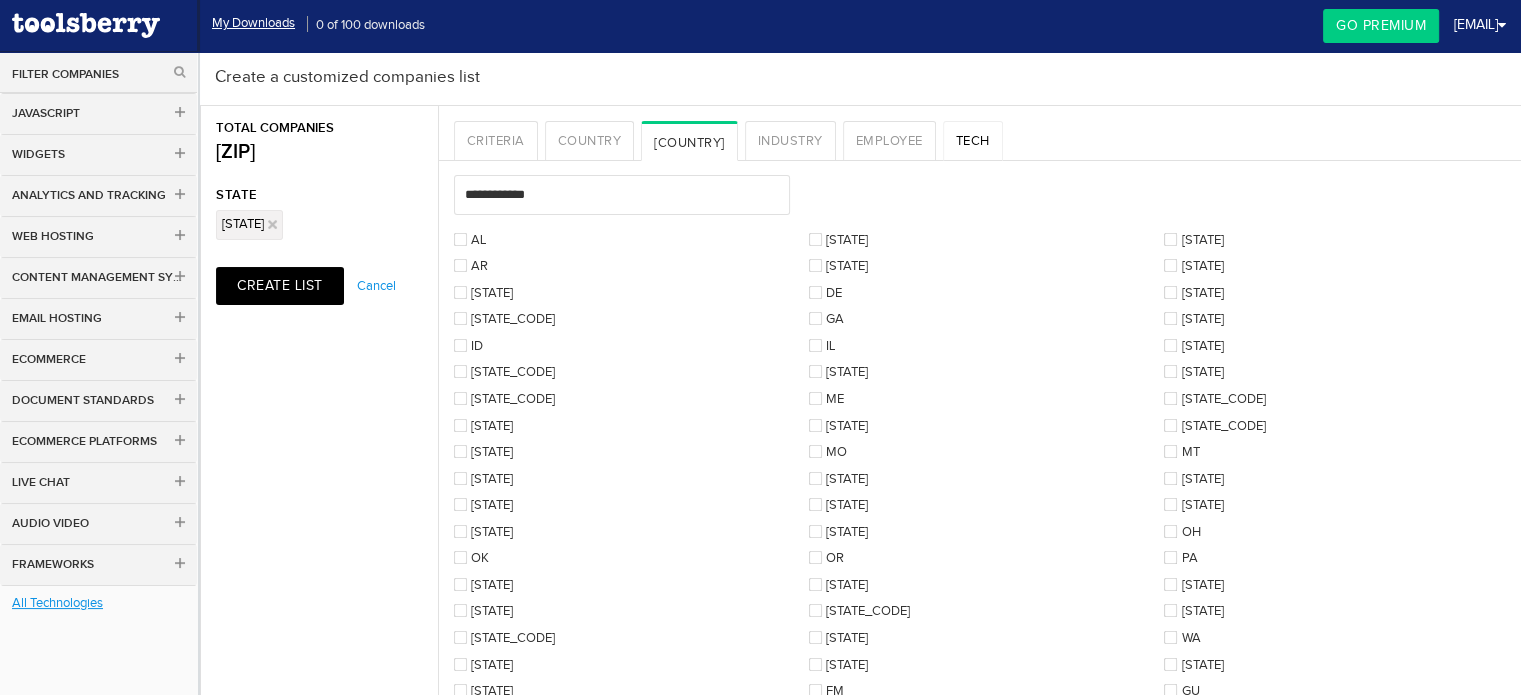 click on "Tech" at bounding box center (973, 141) 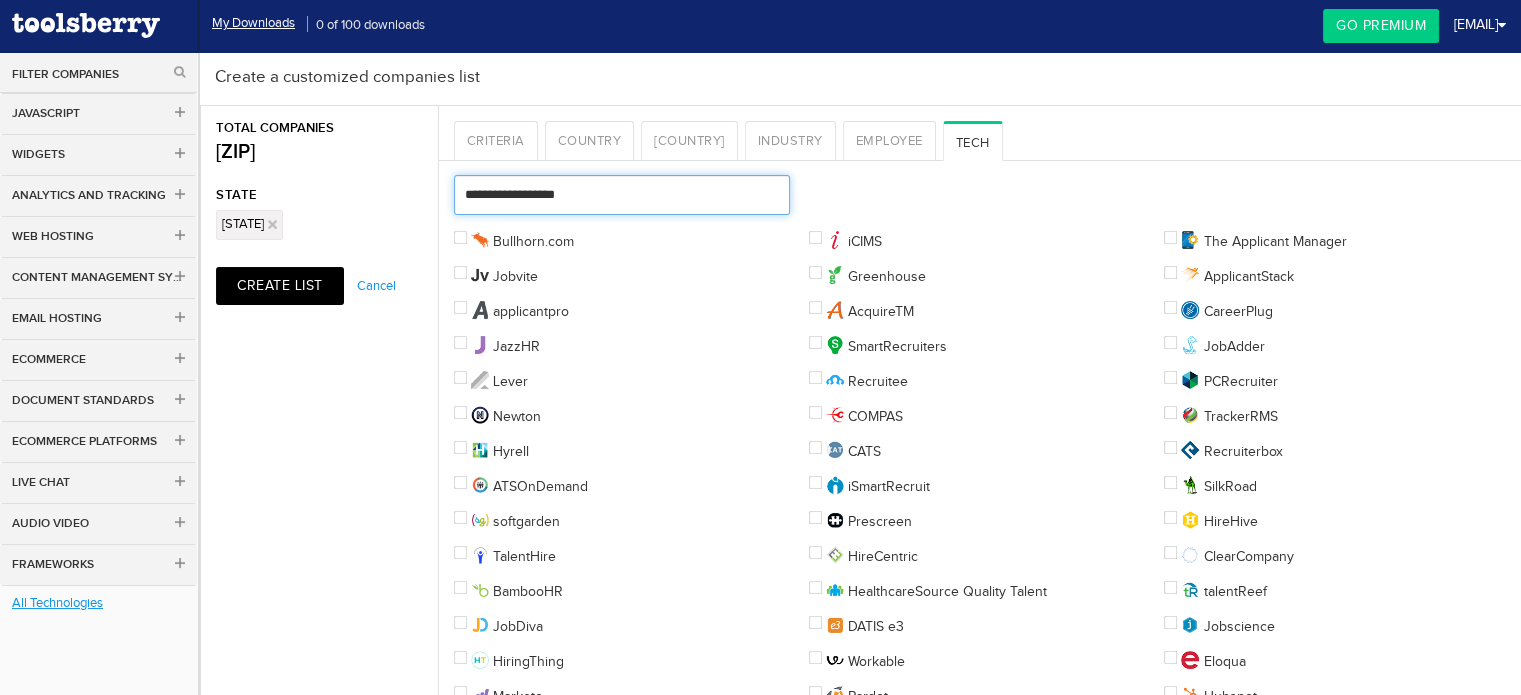 click at bounding box center (622, 195) 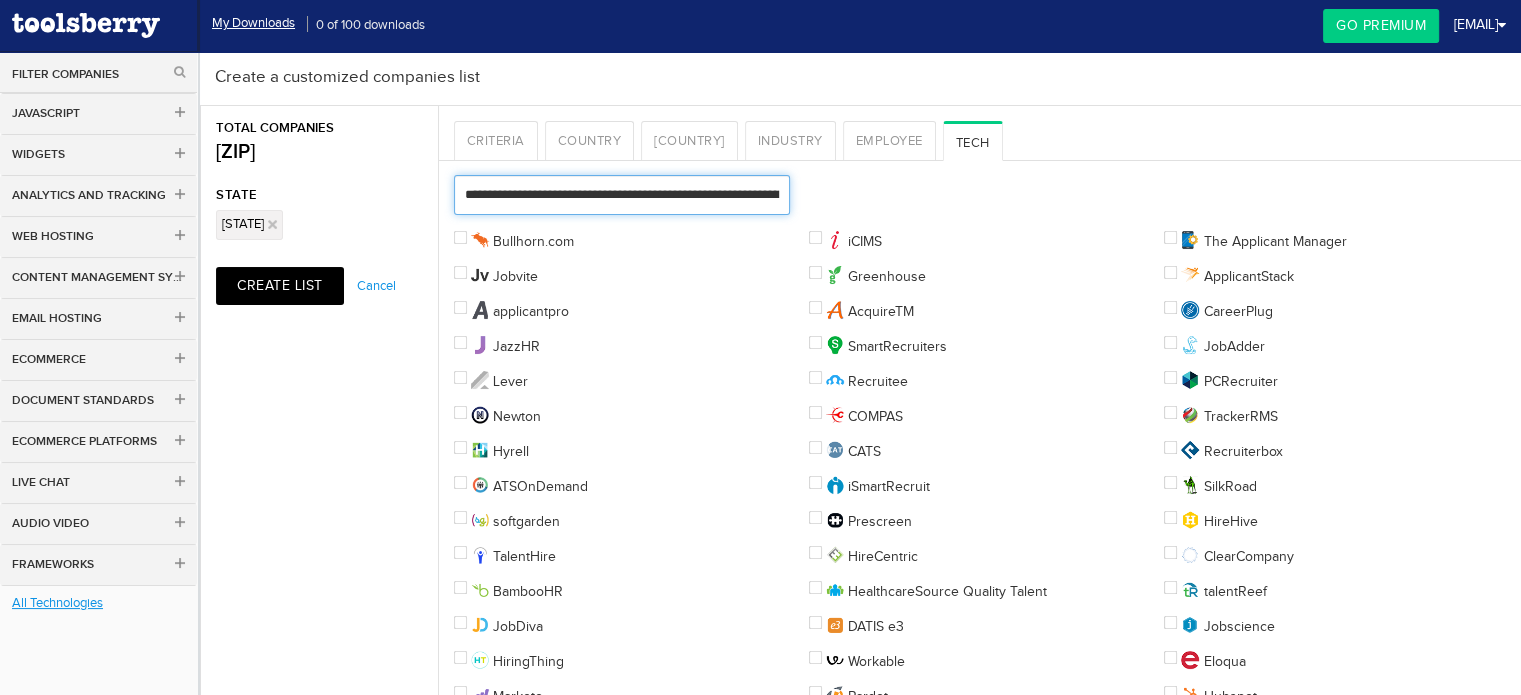 type 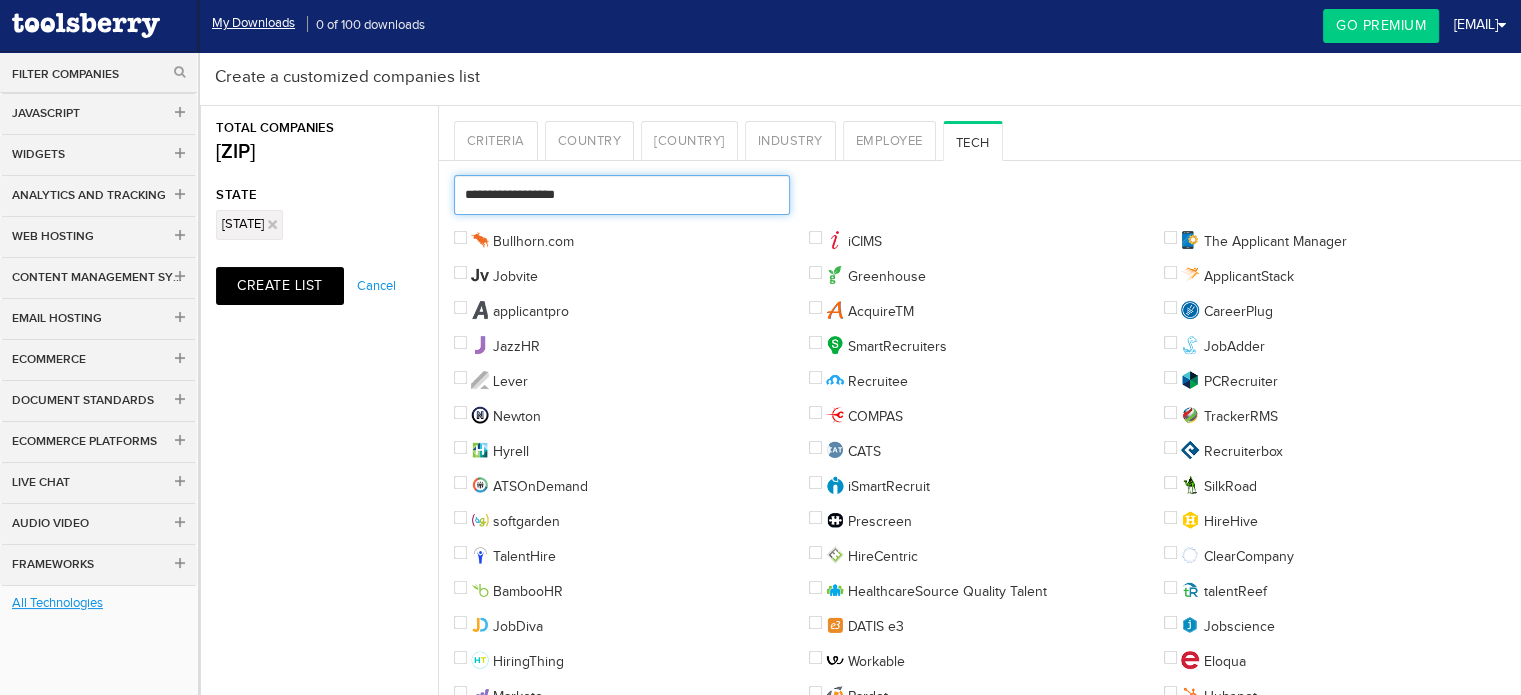 click at bounding box center [622, 195] 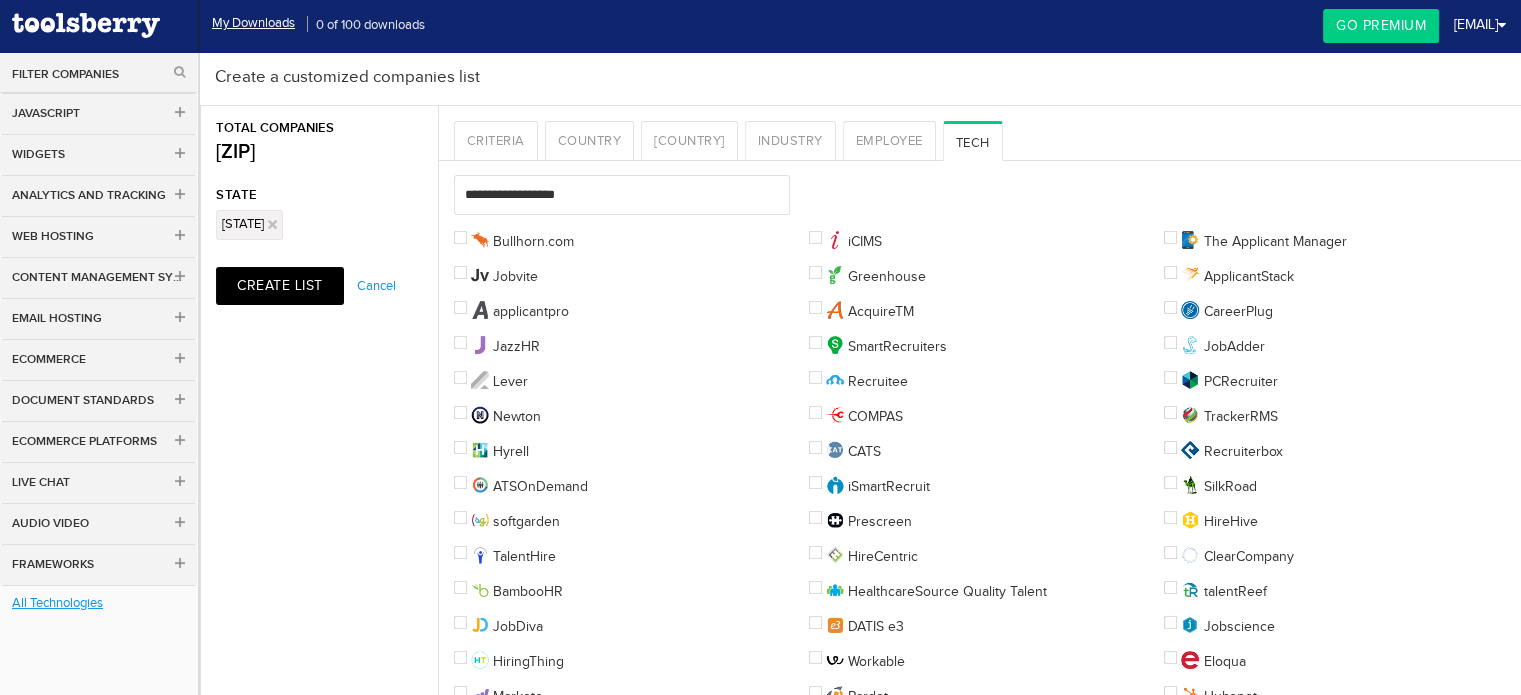 click on "Greenhouse" at bounding box center (867, 275) 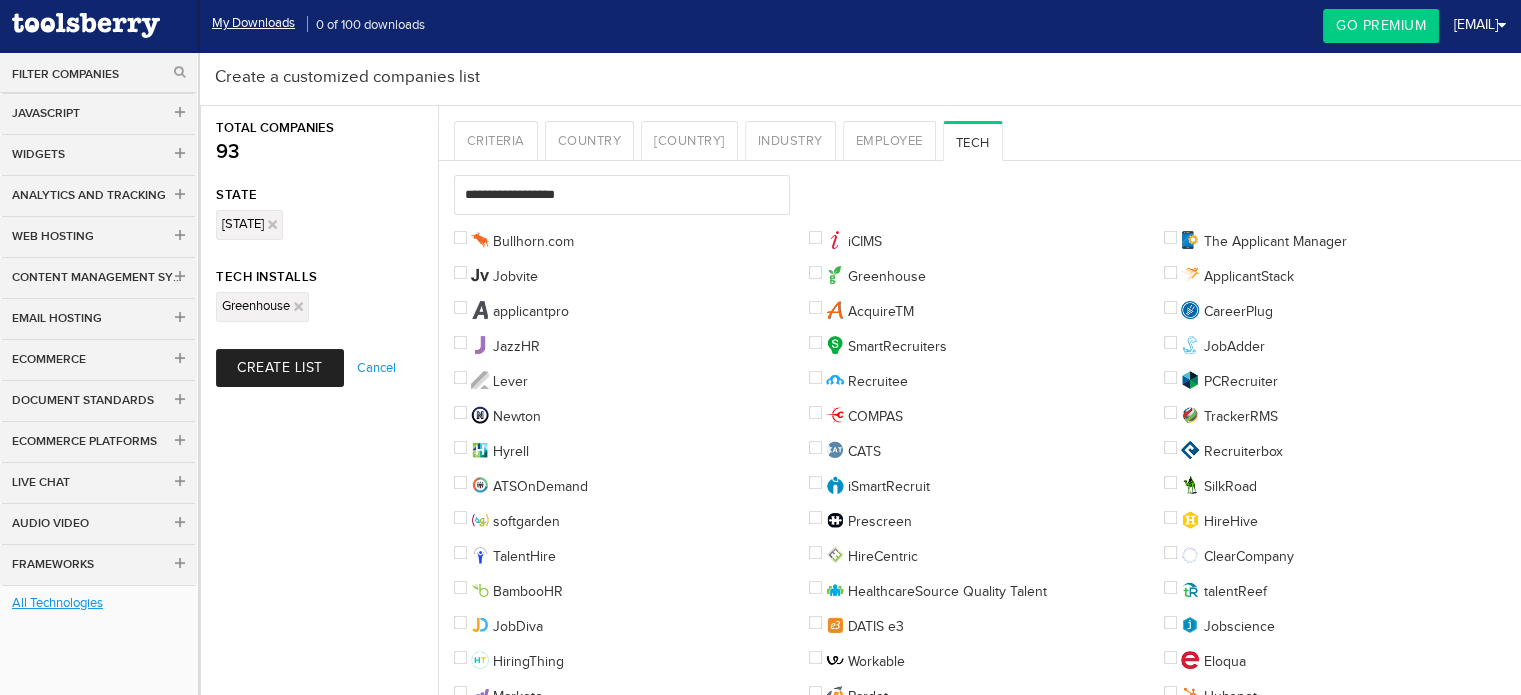 click on "Create List" at bounding box center (280, 368) 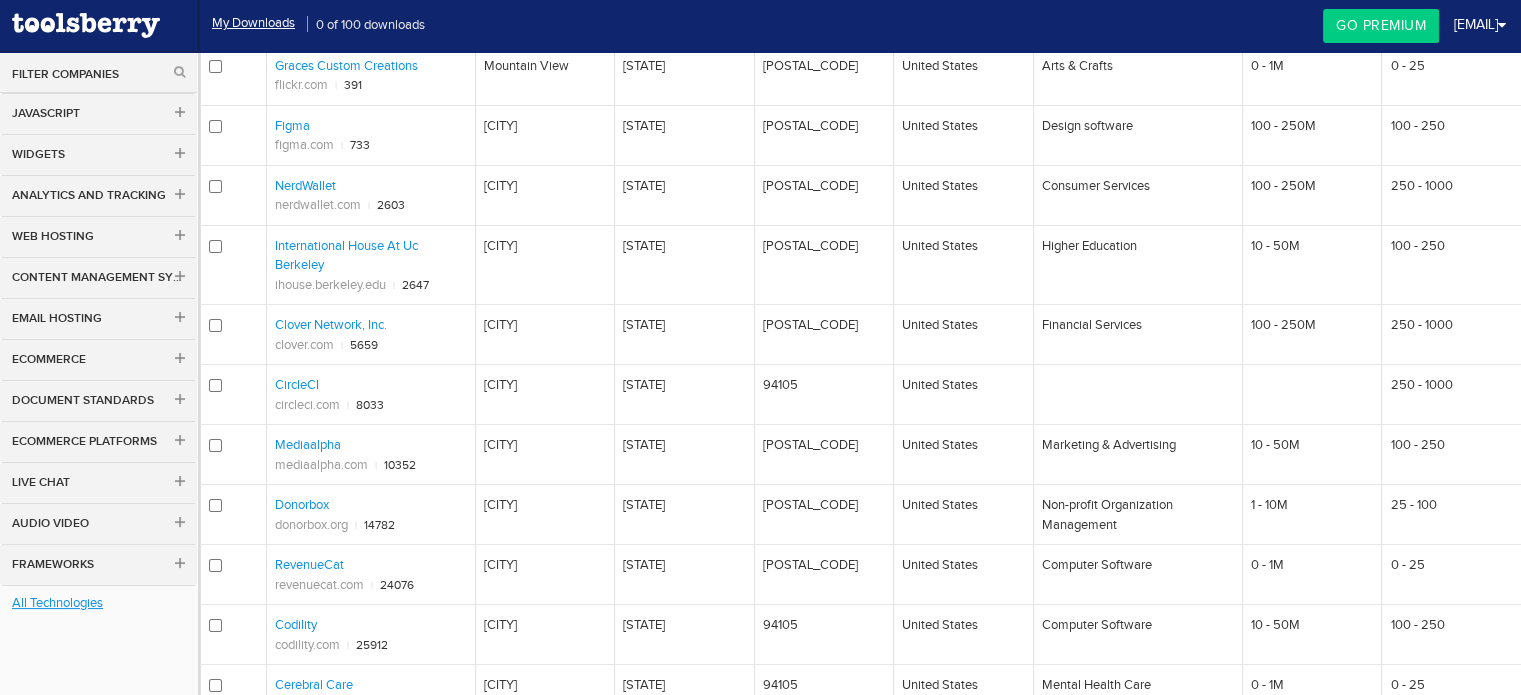 scroll, scrollTop: 0, scrollLeft: 0, axis: both 